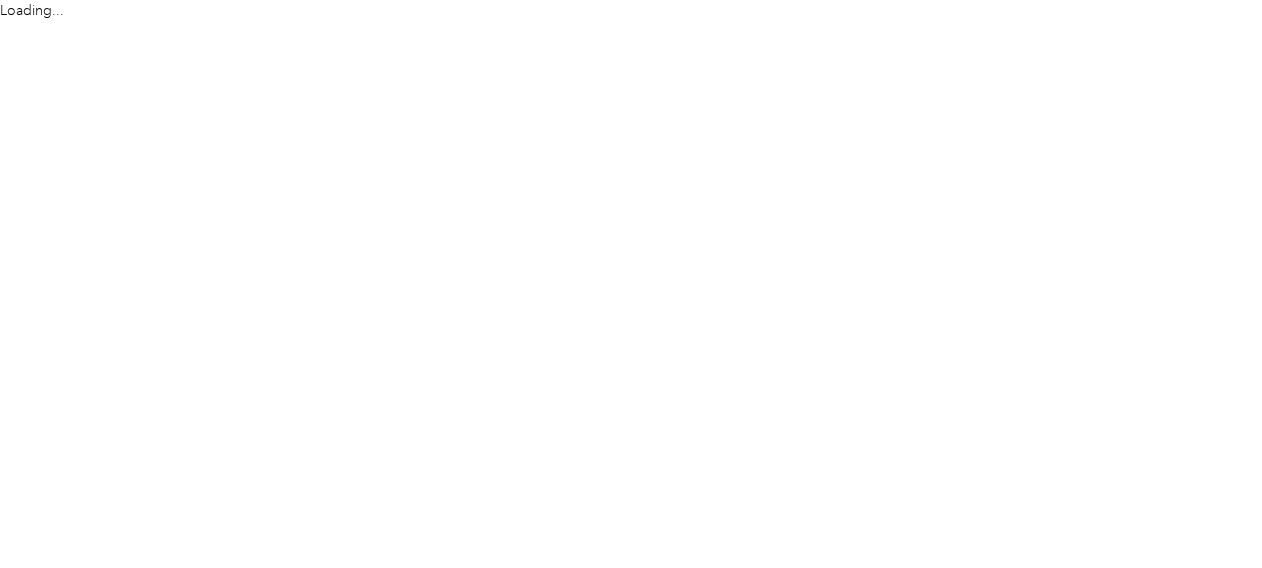 scroll, scrollTop: 0, scrollLeft: 0, axis: both 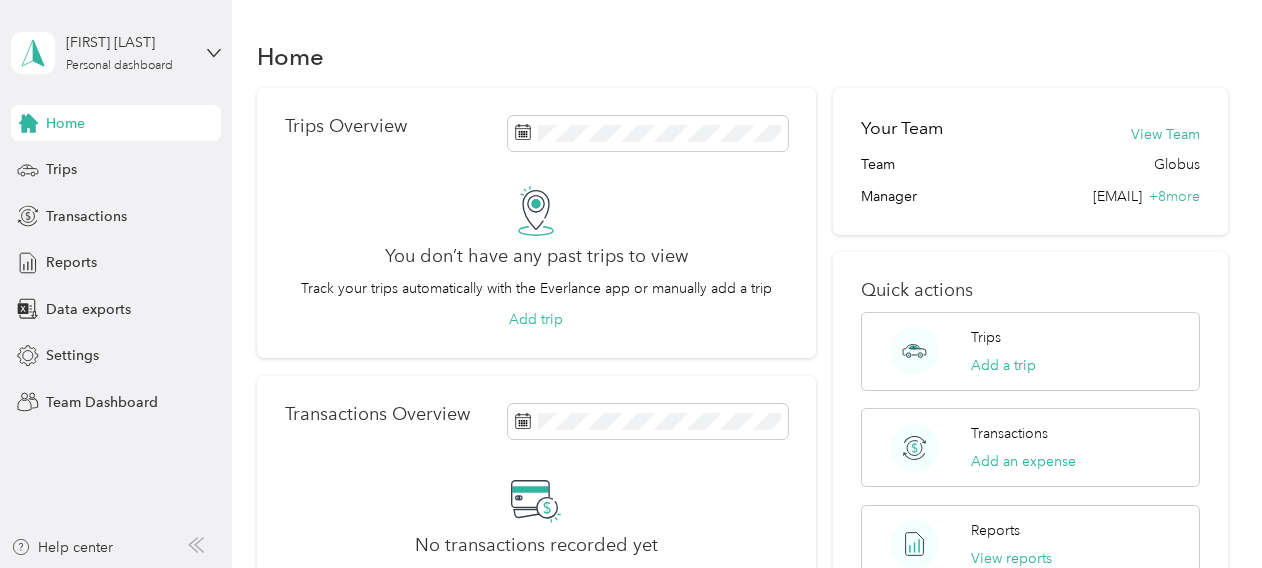 click on "[FIRST] [LAST] [APP_NAME]" at bounding box center (116, 53) 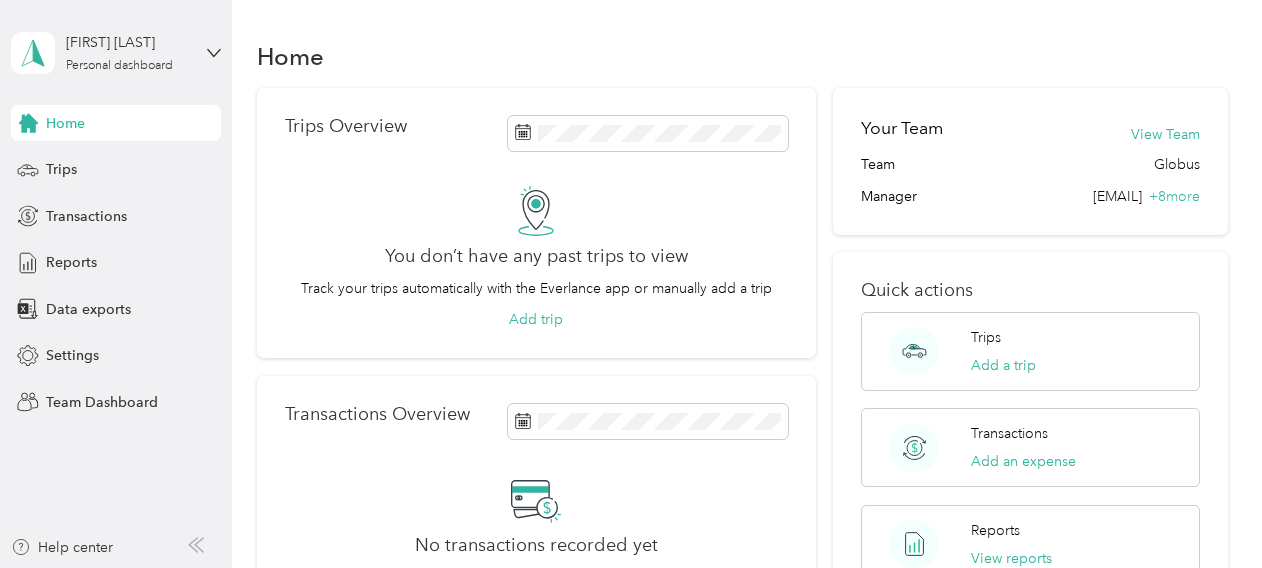 click on "Team dashboard" at bounding box center [163, 161] 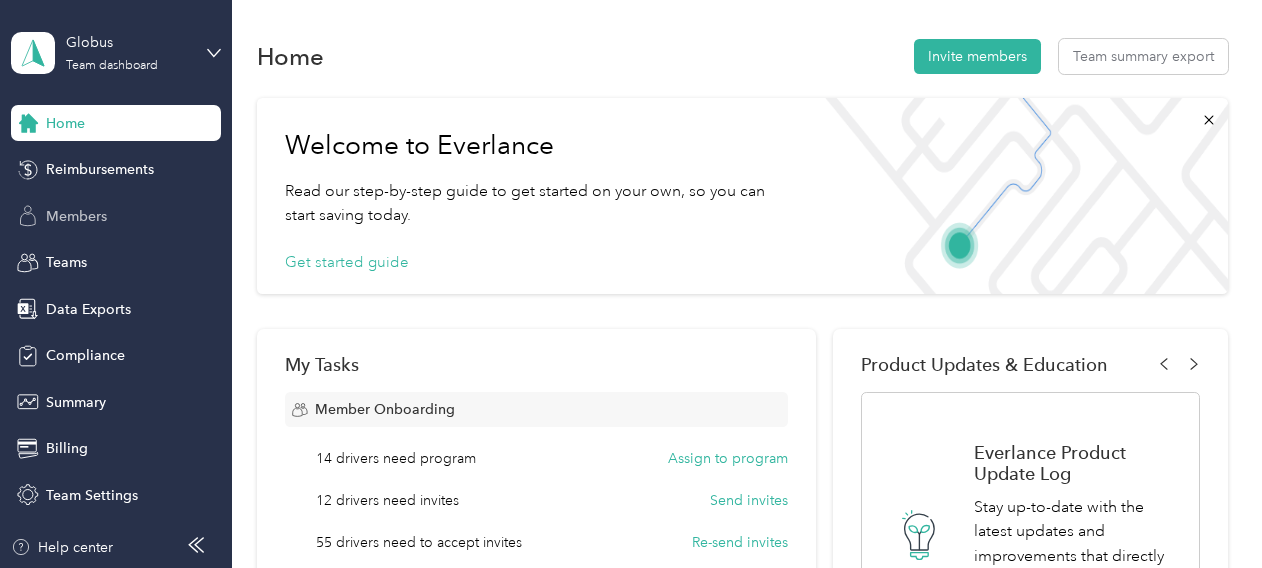 click on "Members" at bounding box center [116, 216] 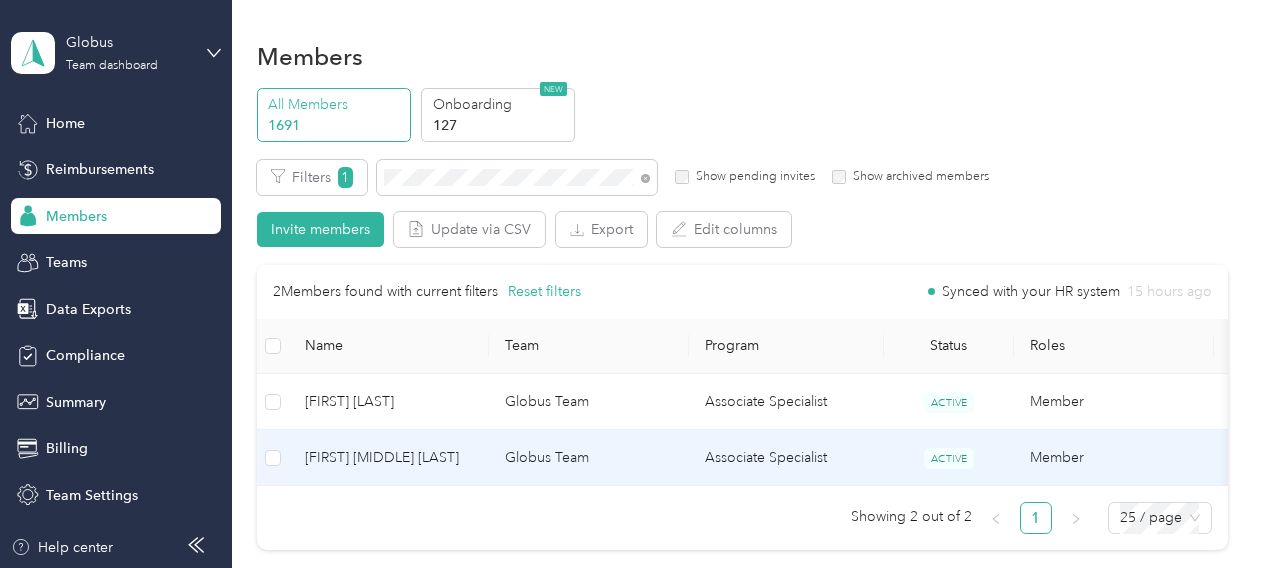 click on "Globus Team" at bounding box center [589, 458] 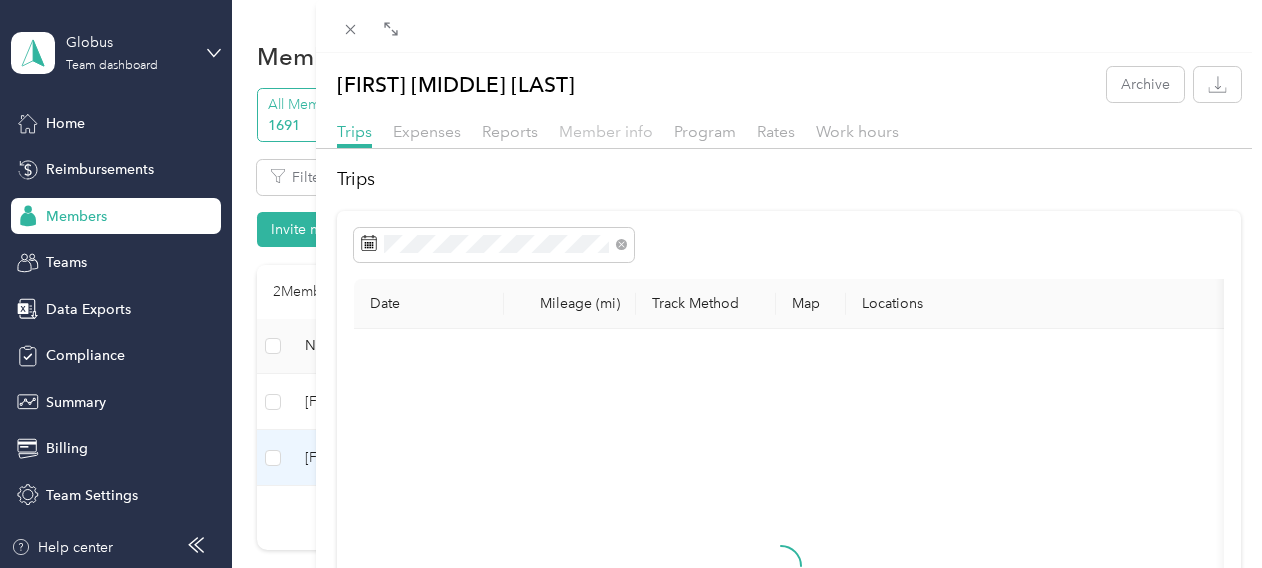 click on "Member info" at bounding box center (606, 131) 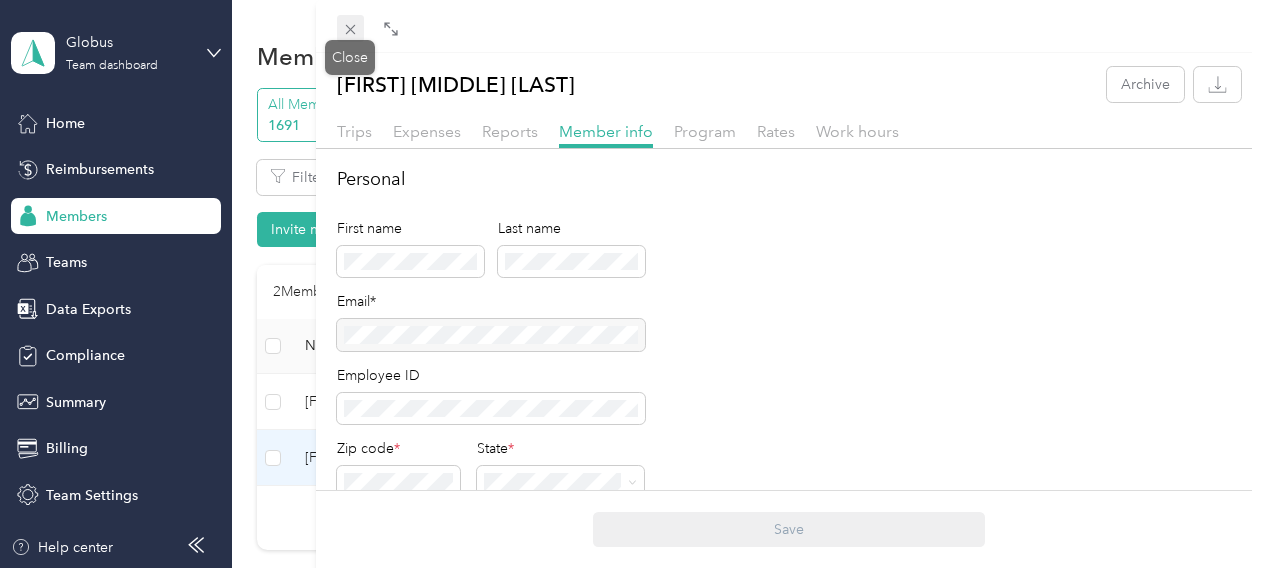 click 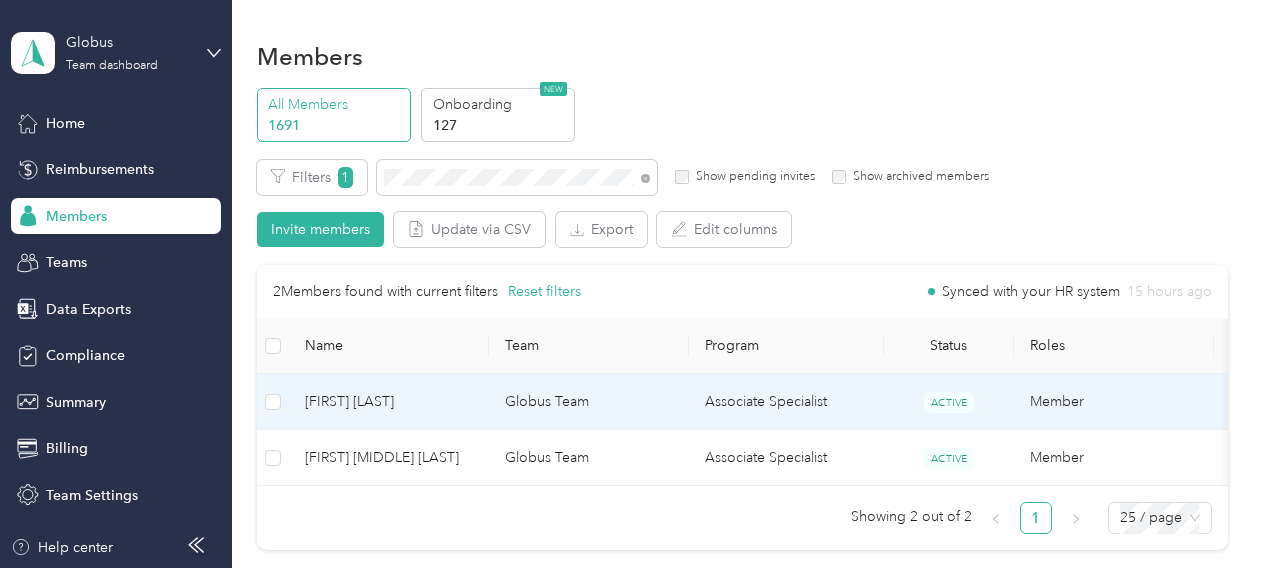 click on "[FIRST] [LAST]" at bounding box center (389, 402) 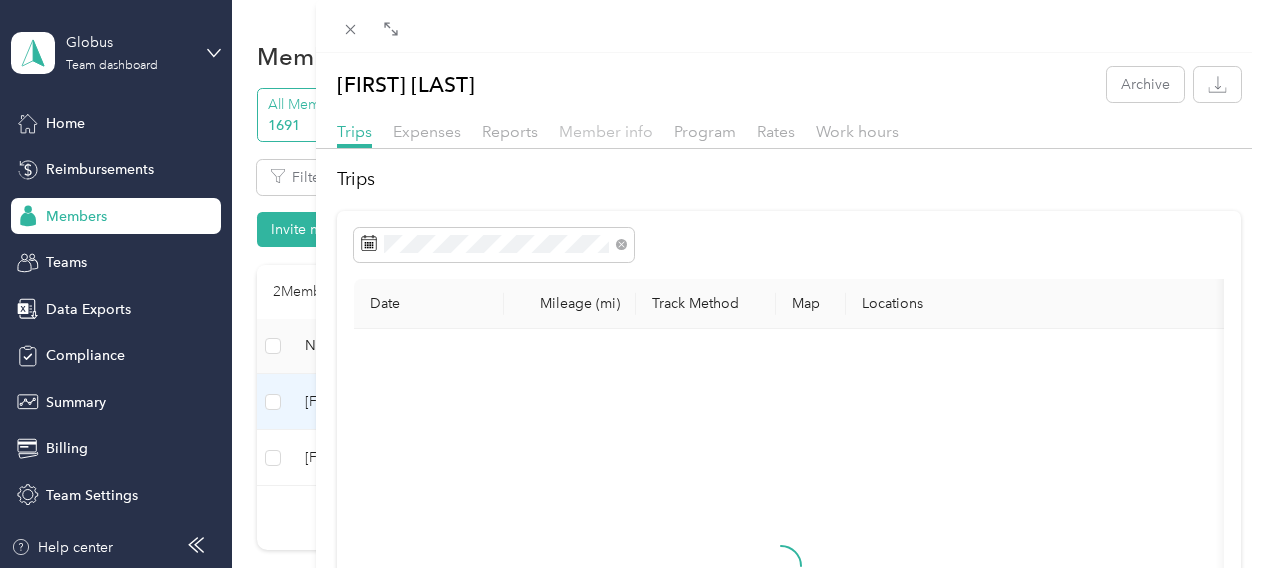 click on "Member info" at bounding box center (606, 131) 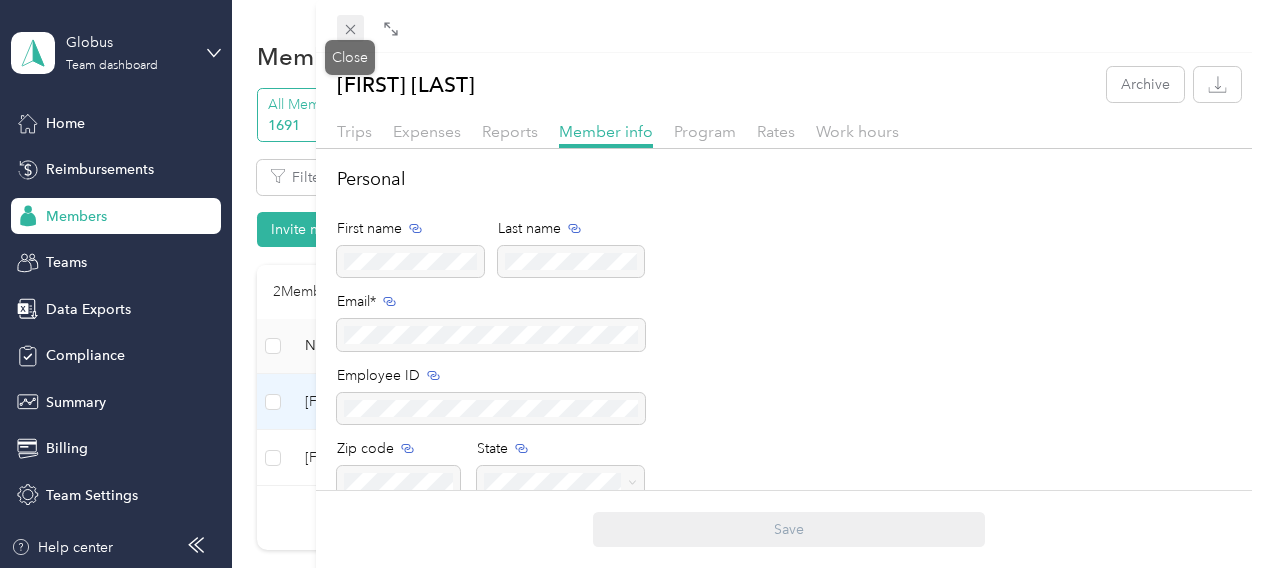 click 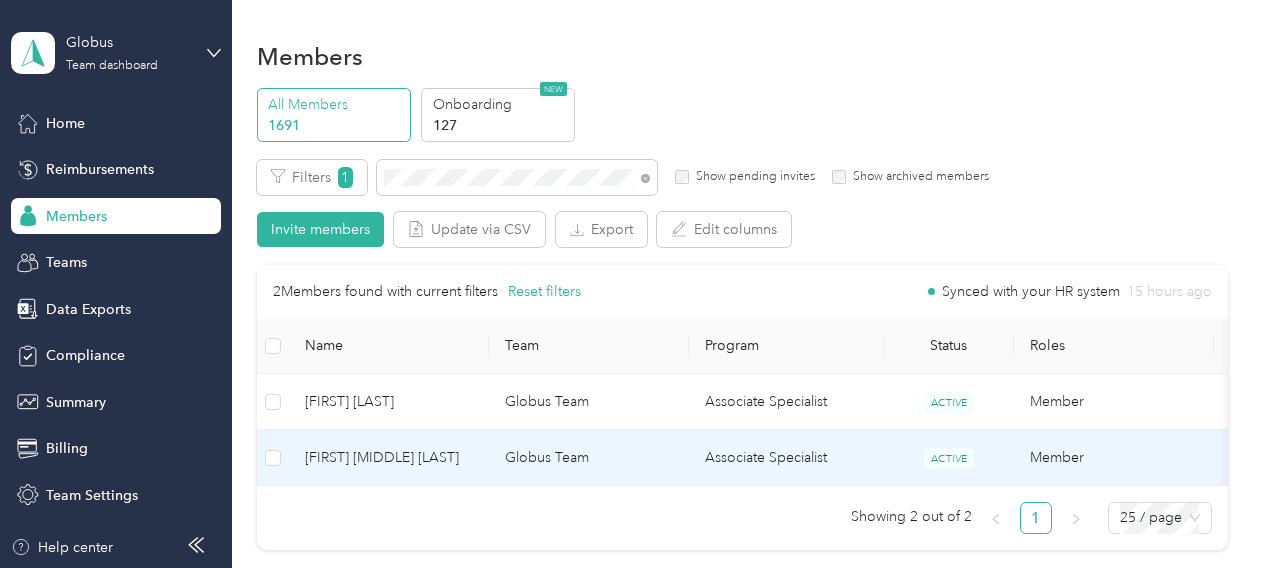 click on "[FIRST] [MIDDLE] [LAST]" at bounding box center [389, 458] 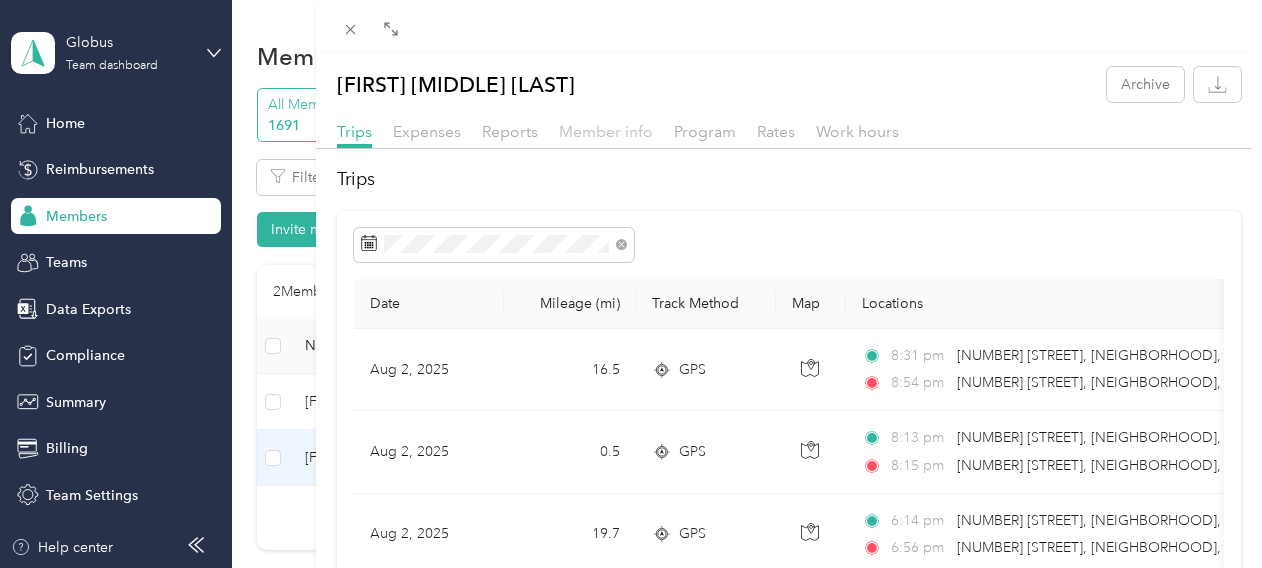 click on "Member info" at bounding box center (606, 131) 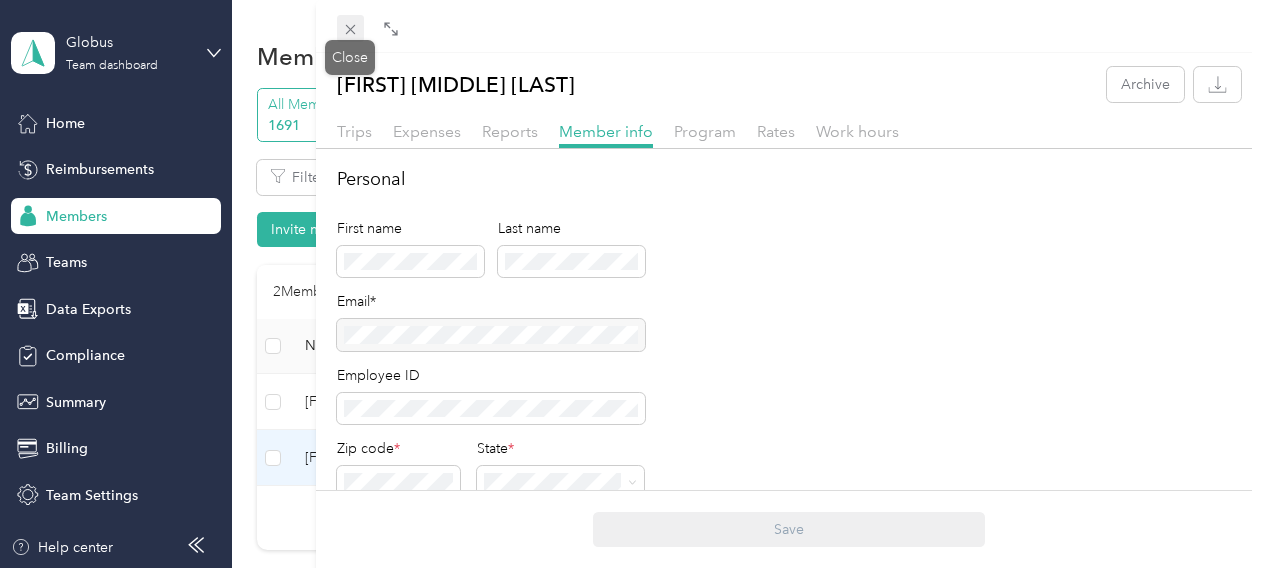 click 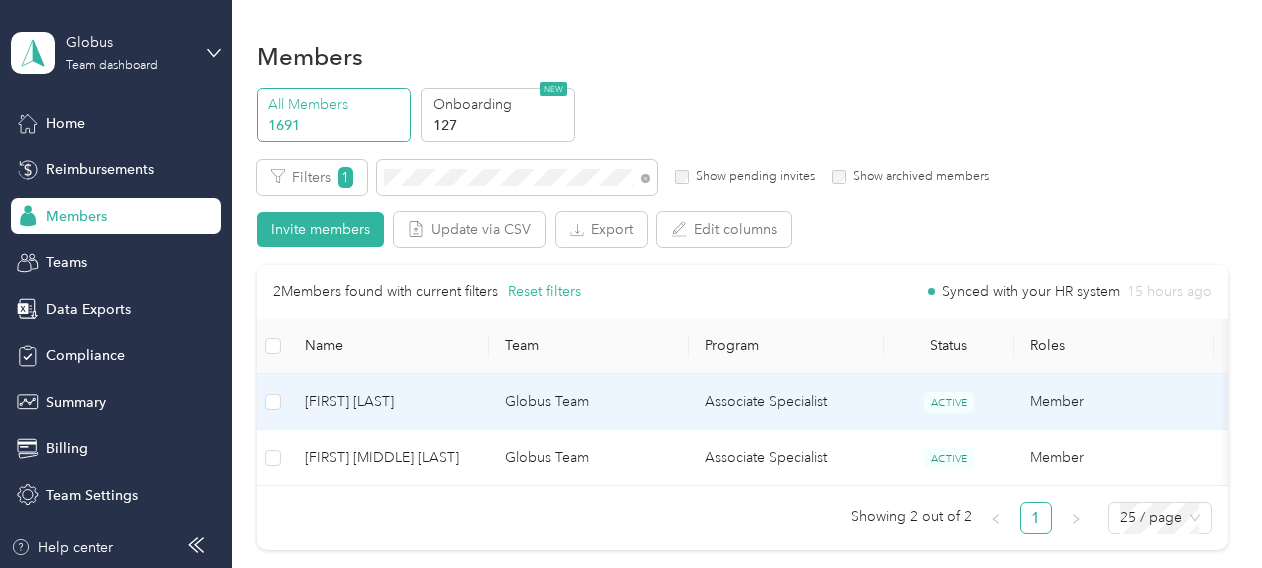 click on "[FIRST] [LAST]" at bounding box center [389, 402] 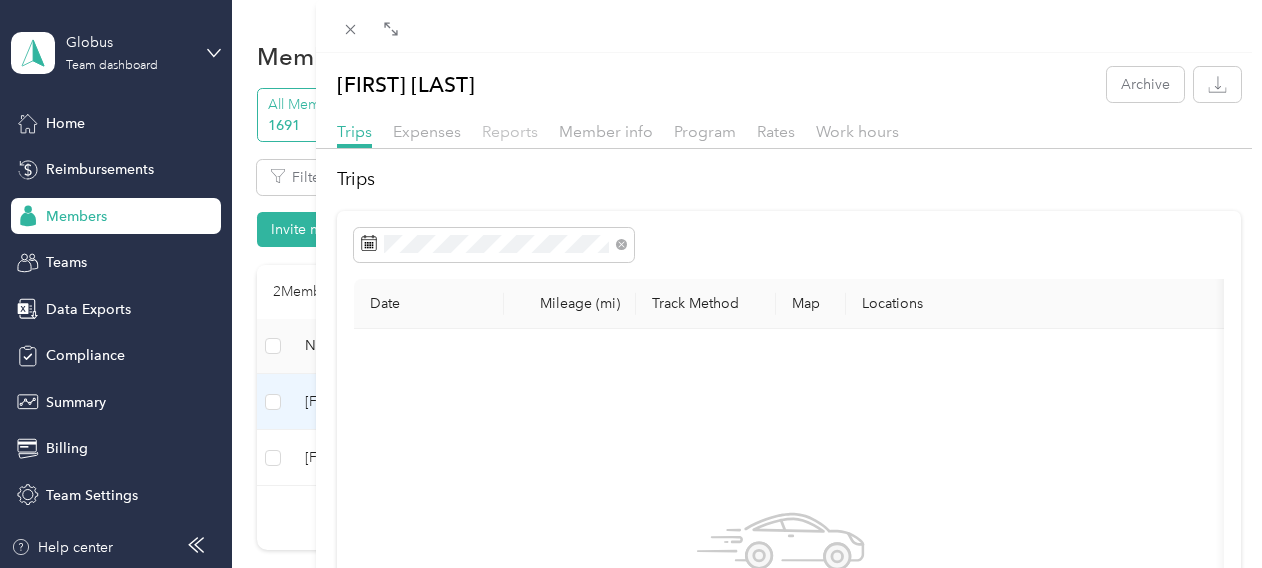 click on "Reports" at bounding box center (510, 132) 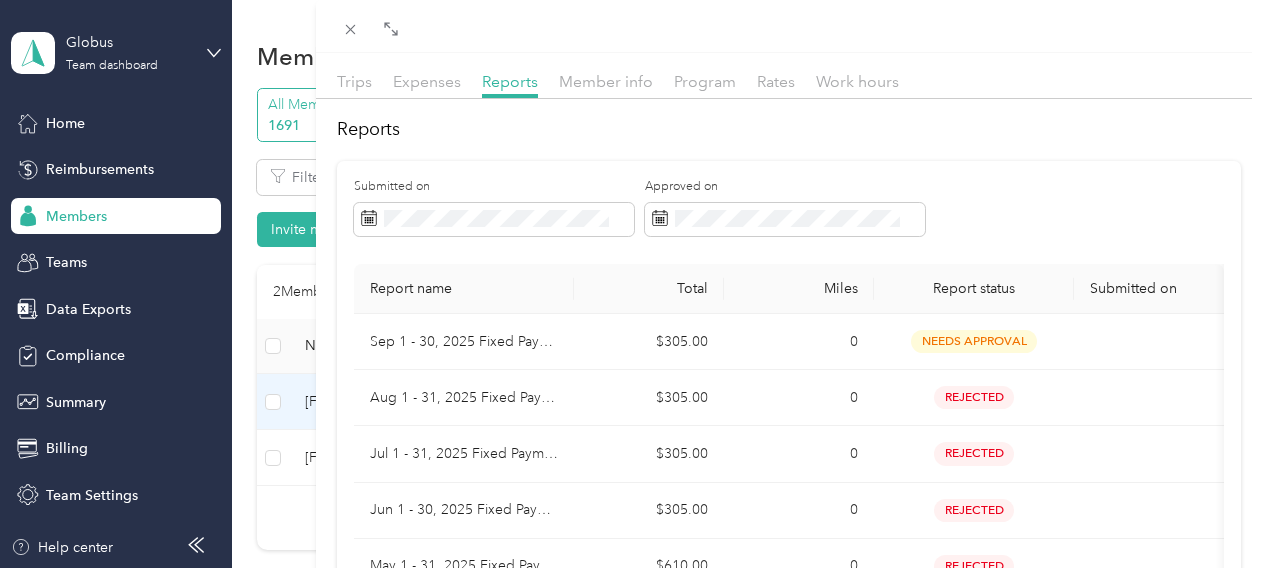 scroll, scrollTop: 0, scrollLeft: 0, axis: both 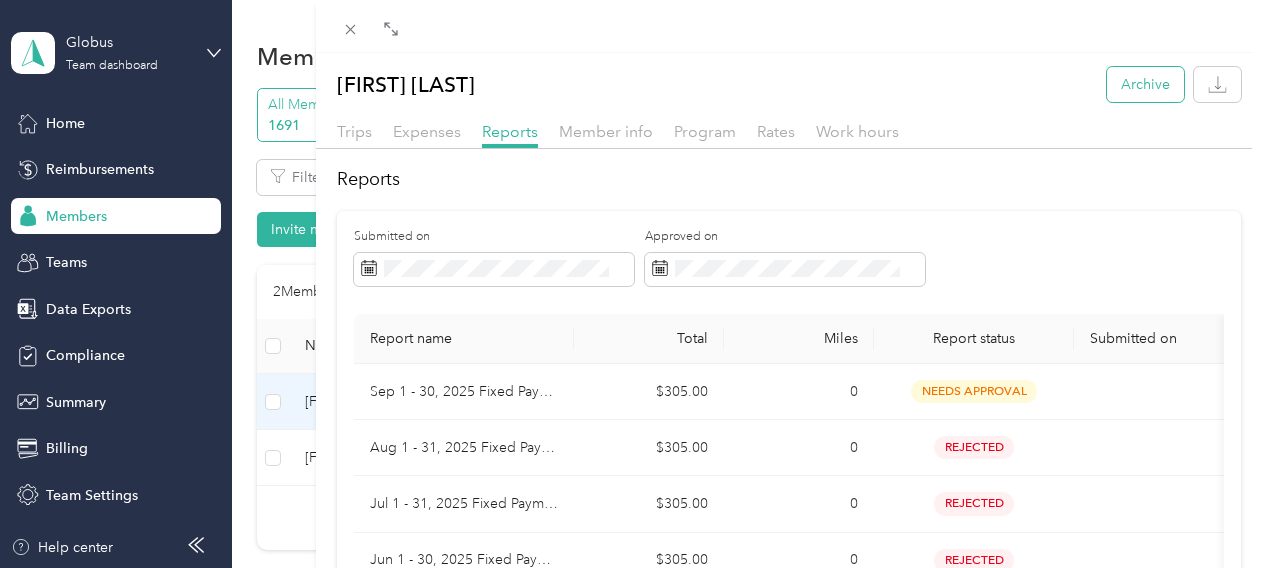 click on "Archive" at bounding box center [1145, 84] 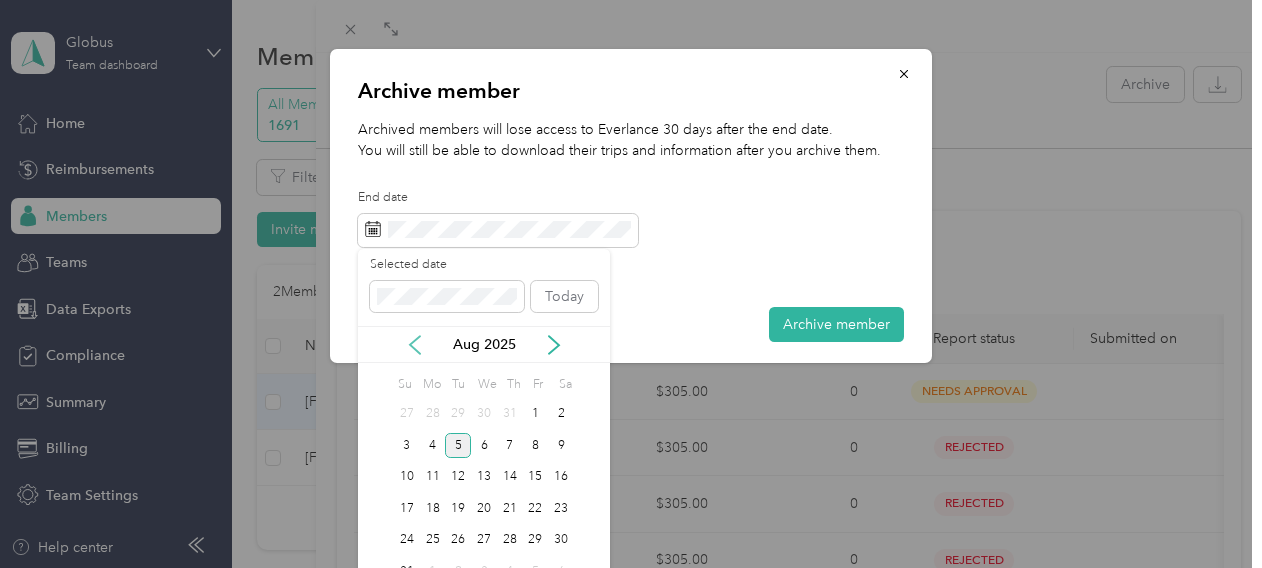 click 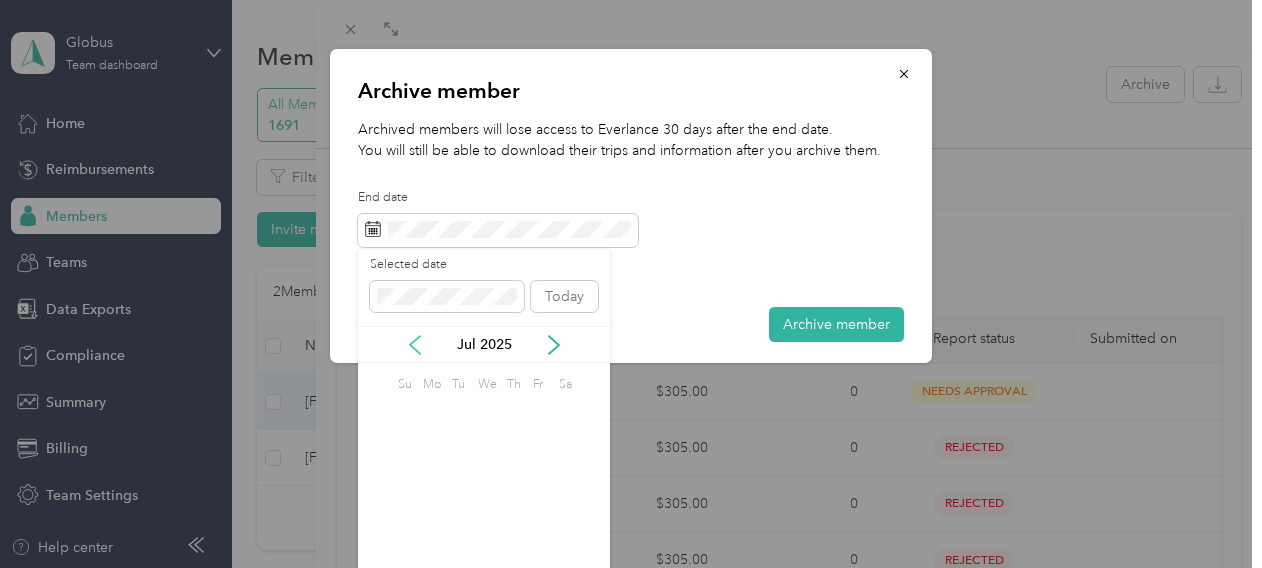 click 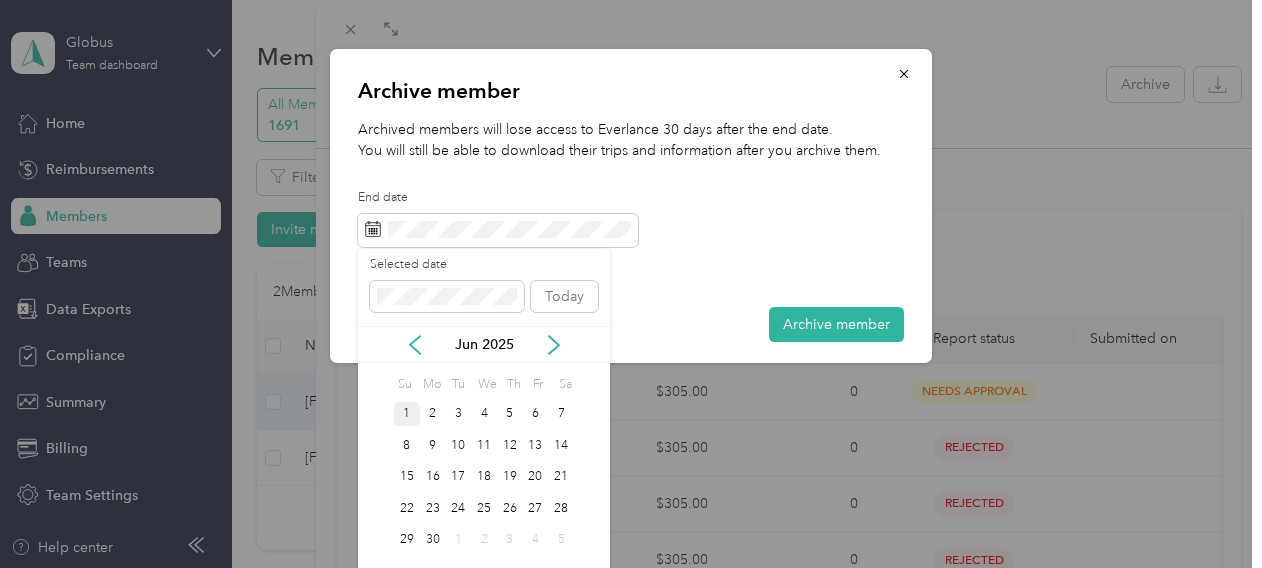 click on "1" at bounding box center [407, 414] 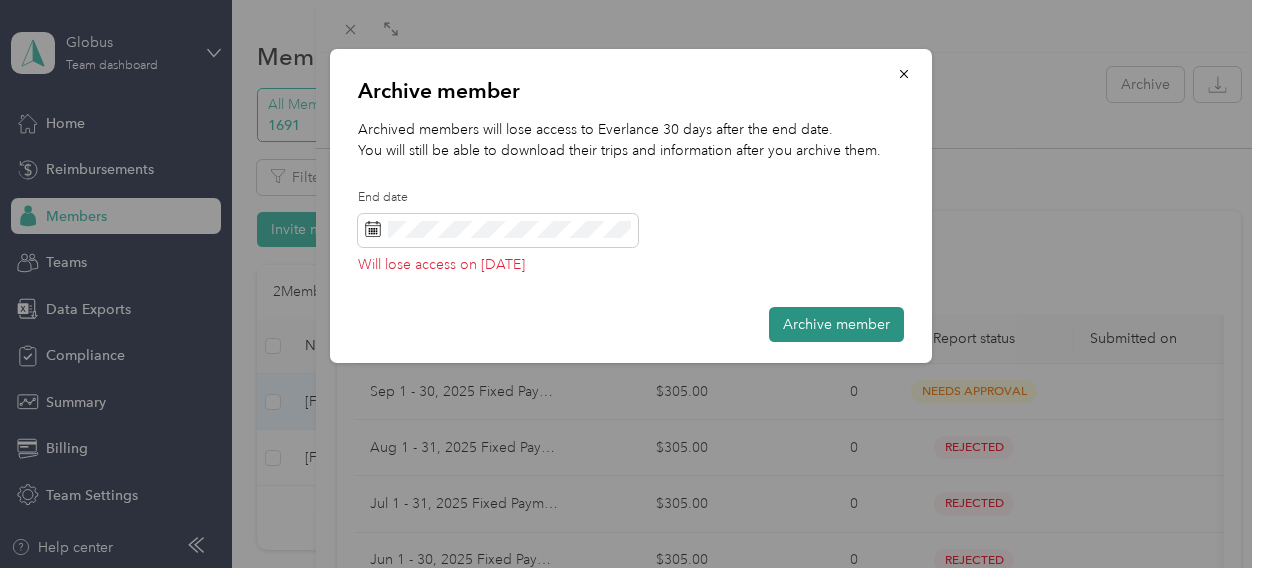 click on "Archive member" at bounding box center (836, 324) 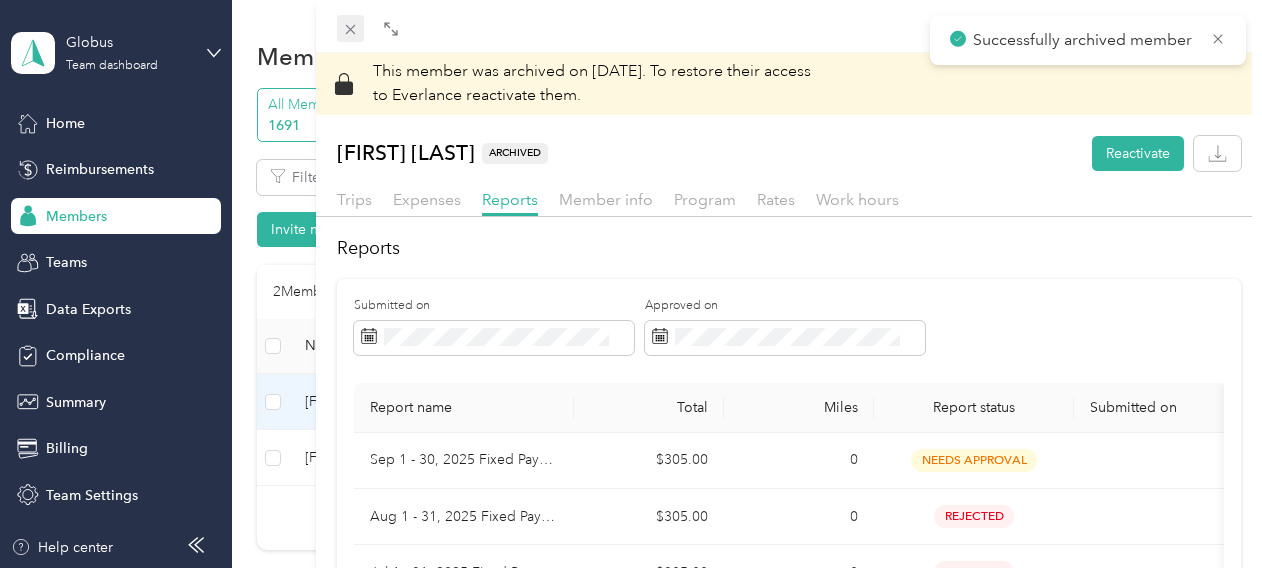 click 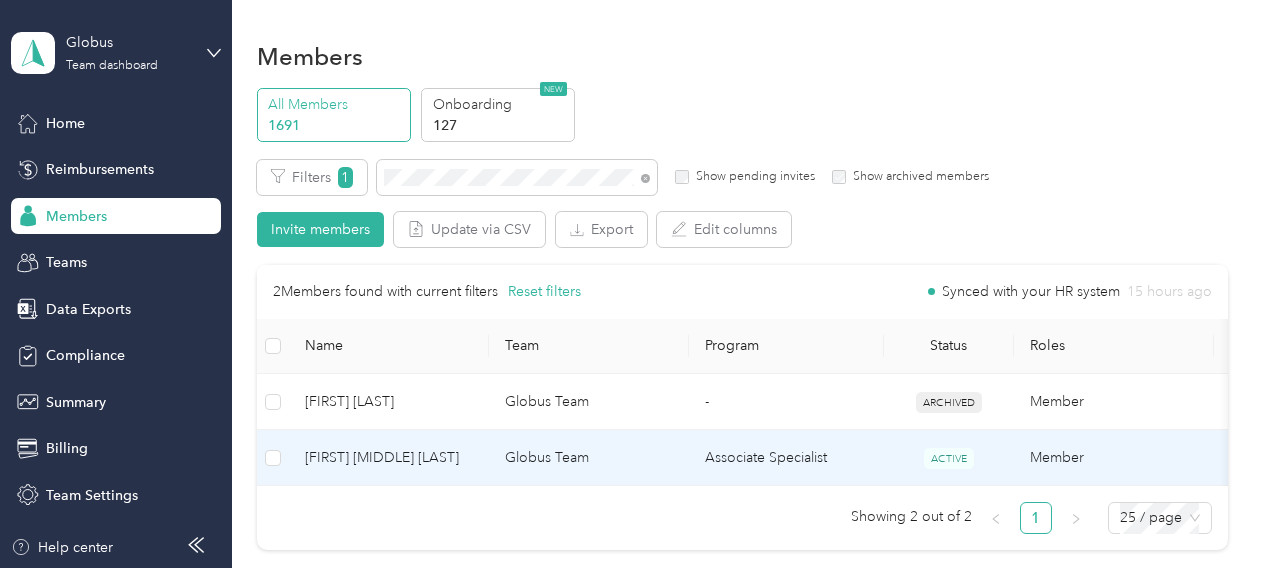 click on "[FIRST] [MIDDLE] [LAST]" at bounding box center (389, 458) 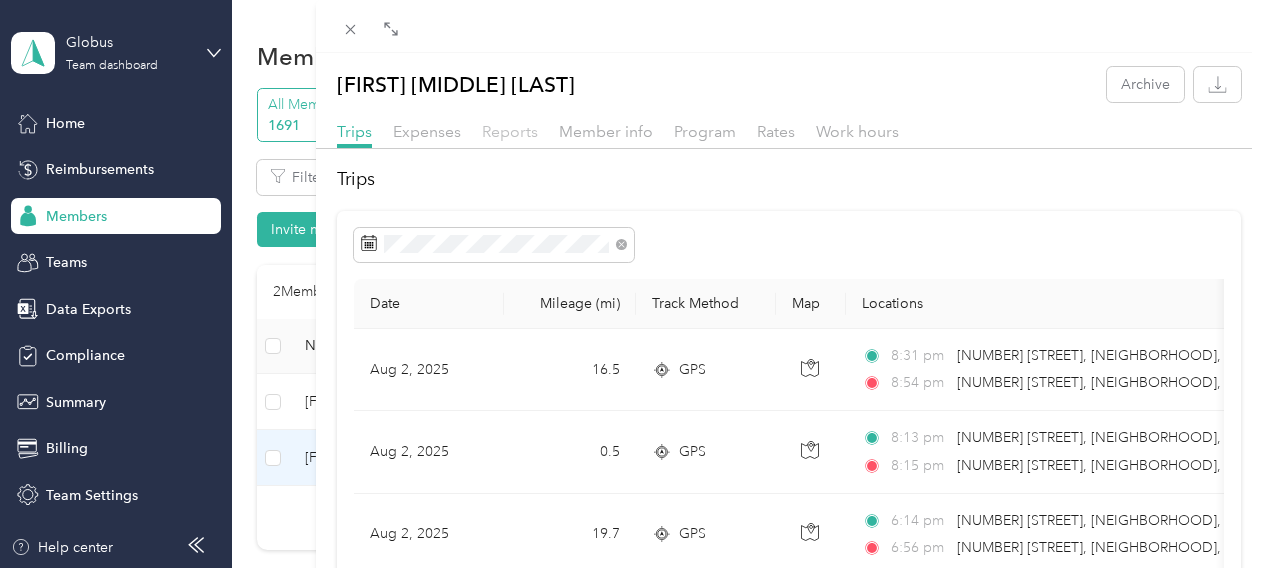 click on "Reports" at bounding box center [510, 131] 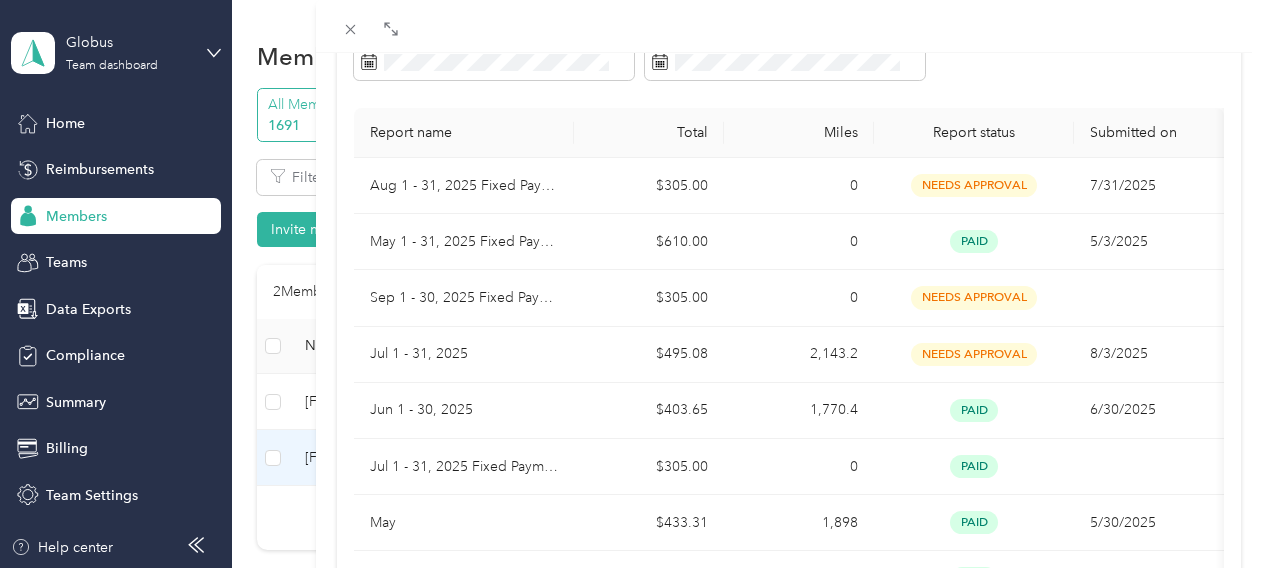 scroll, scrollTop: 209, scrollLeft: 0, axis: vertical 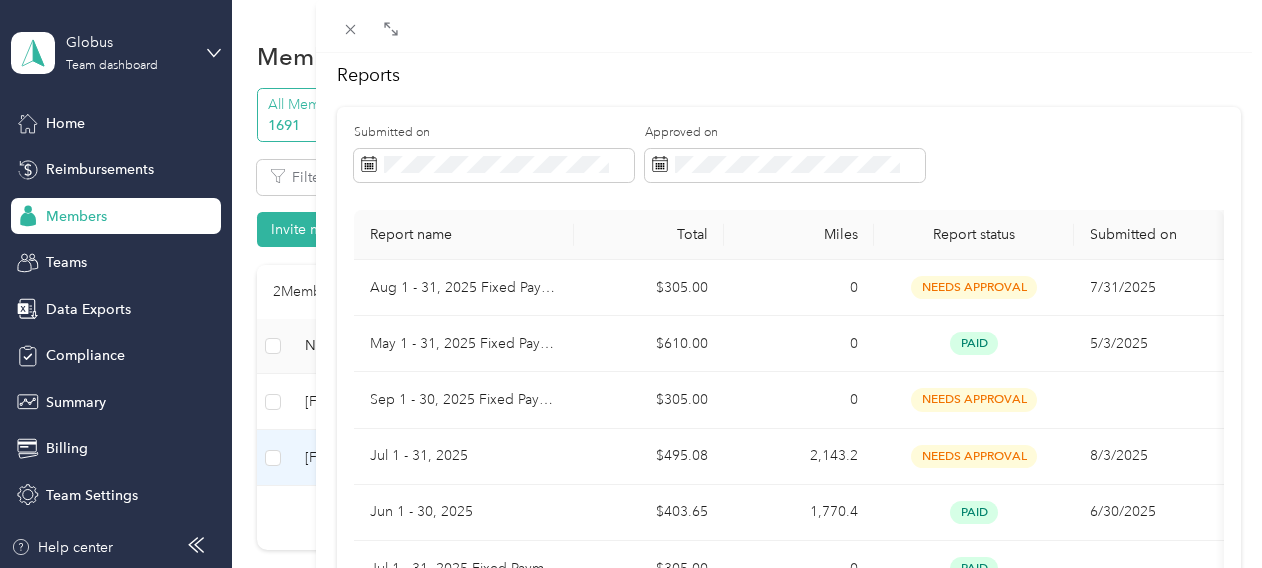 click on "Submitted on   Approved on" at bounding box center [789, 160] 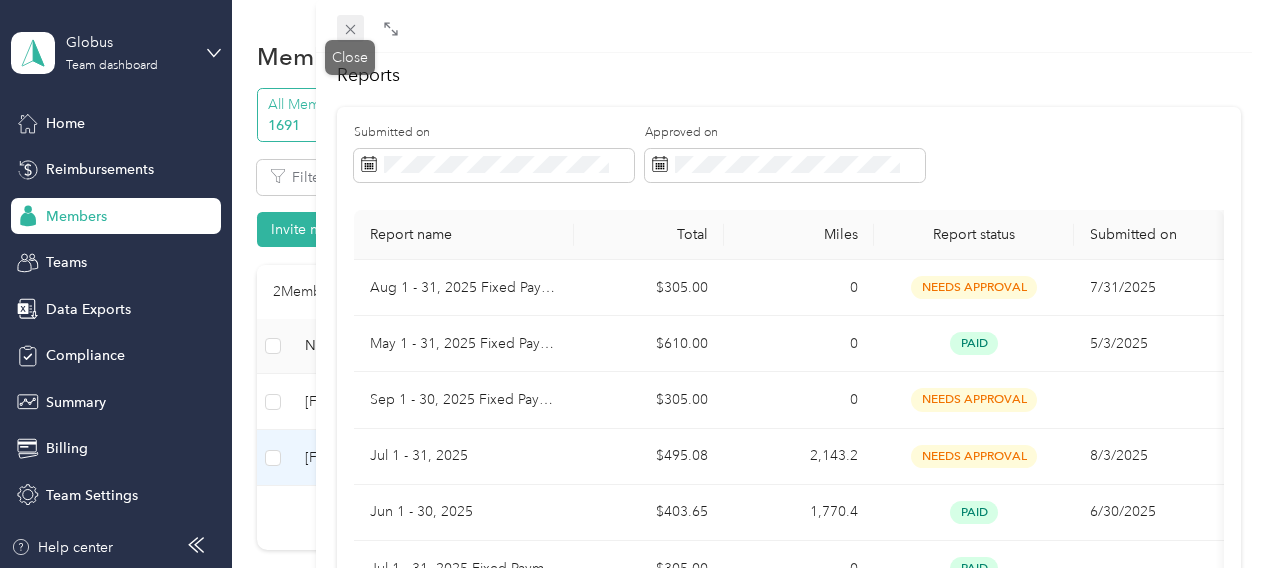 click 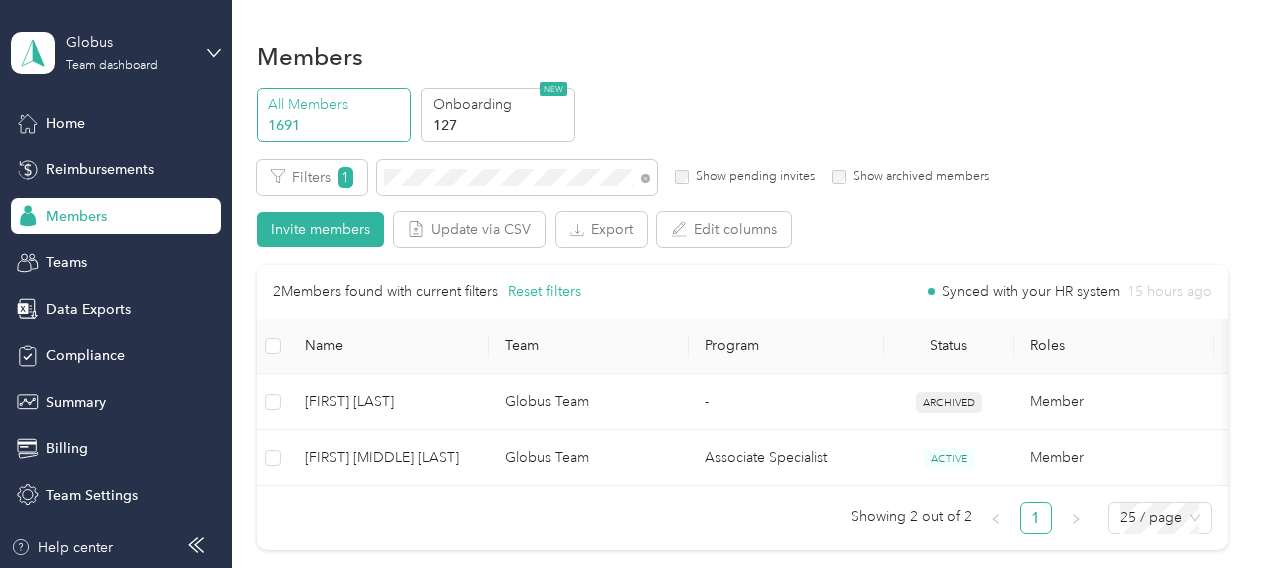 click on "Showing 2 out of 2 1 25 / page" at bounding box center [734, 518] 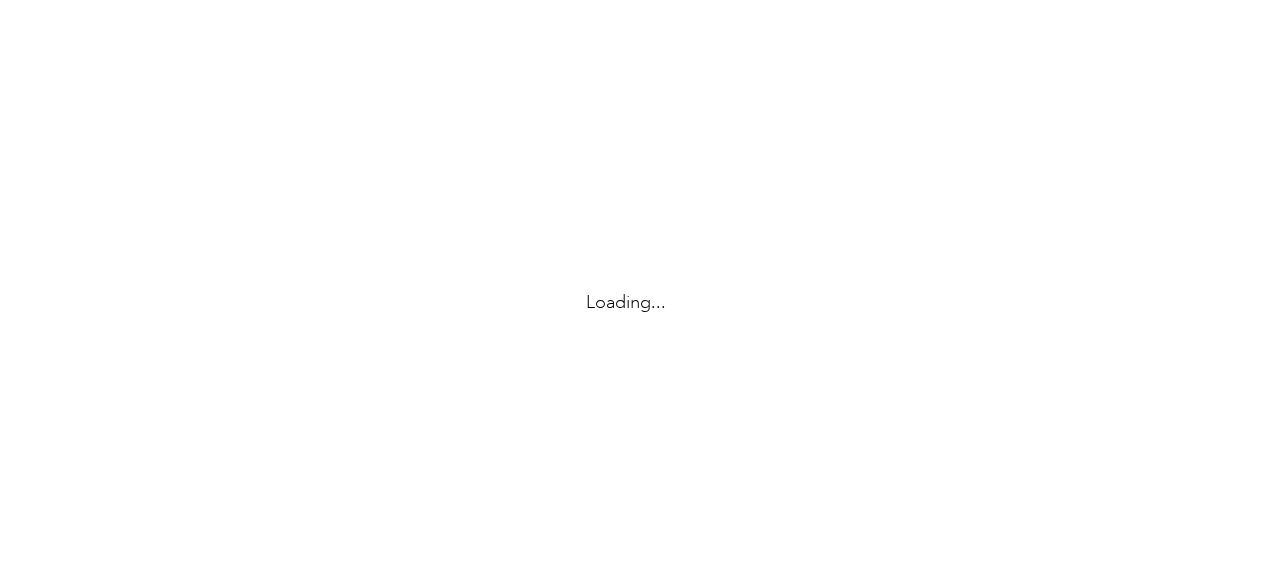 scroll, scrollTop: 0, scrollLeft: 0, axis: both 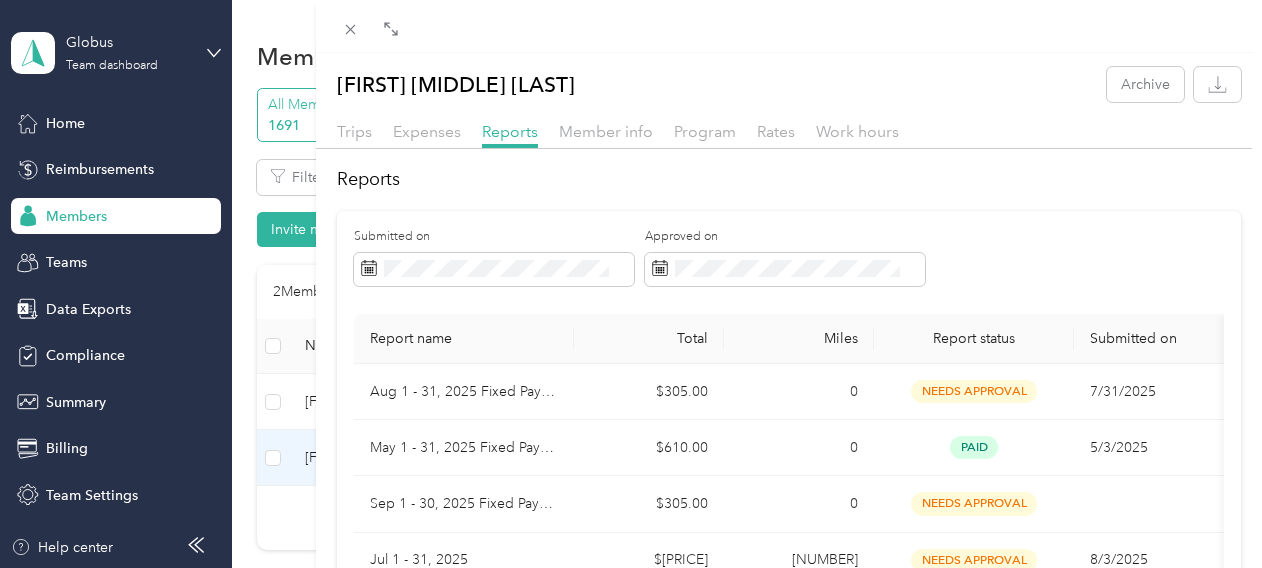 click on "Julian S. Kodama	 Archive Trips Expenses Reports Member info Program Rates Work hours Reports Submitted on   Approved on   Report name Total Miles Report status Submitted on           Aug 1 - 31, 2025 Fixed Payment $305.00 0 needs approval 7/31/2025 May 1 - 31, 2025 Fixed Payment $610.00 0 paid 5/3/2025 Sep 1 - 30, 2025 Fixed Payment $305.00 0 needs approval Jul 1 - 31, 2025 $495.08 2,143.2 needs approval 8/3/2025 Jun 1 - 30, 2025 $403.65 1,770.4 paid 6/30/2025 Jul 1 - 31, 2025 Fixed Payment $305.00 0 paid May  $433.31 1,898 paid 5/30/2025 April $188.17 850.3 paid 5/2/2025 Jun 1 - 30, 2025 Fixed Payment $305.00 0 paid Showing 9 out of 9 1 25 / page" at bounding box center (631, 284) 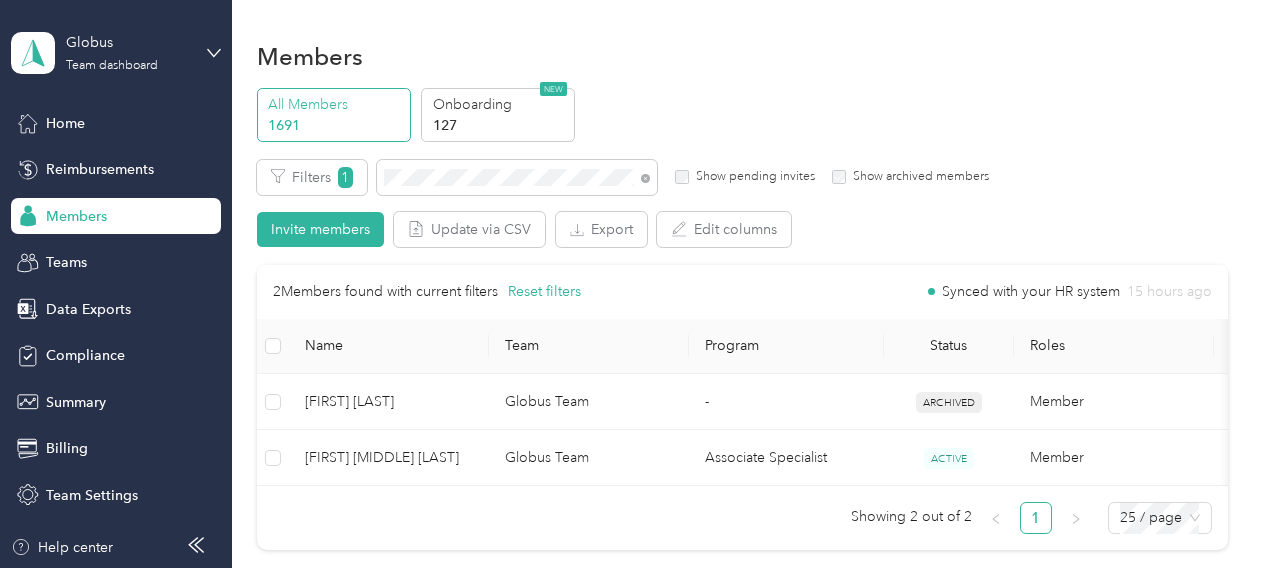 click on "Reimbursements" at bounding box center [100, 169] 